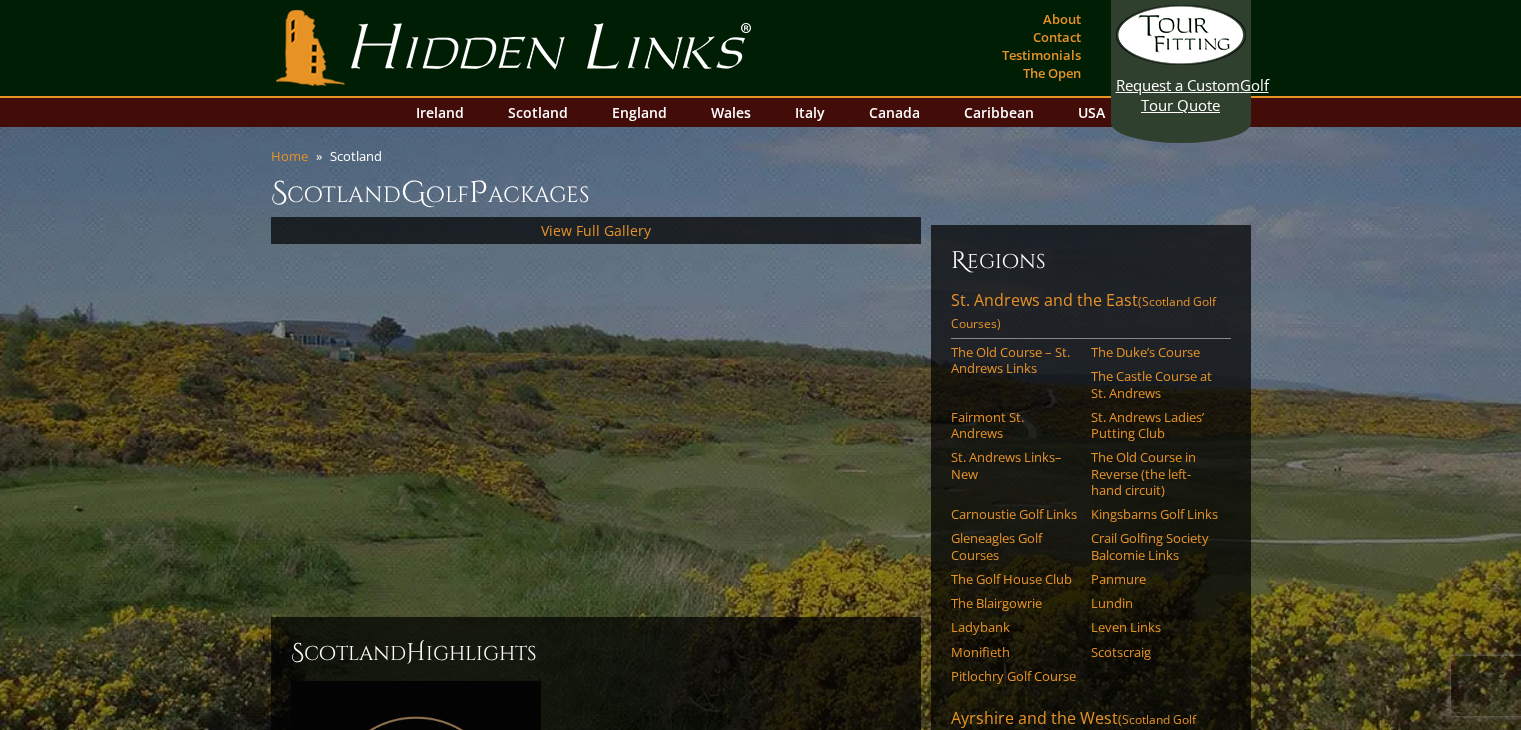 scroll, scrollTop: 0, scrollLeft: 0, axis: both 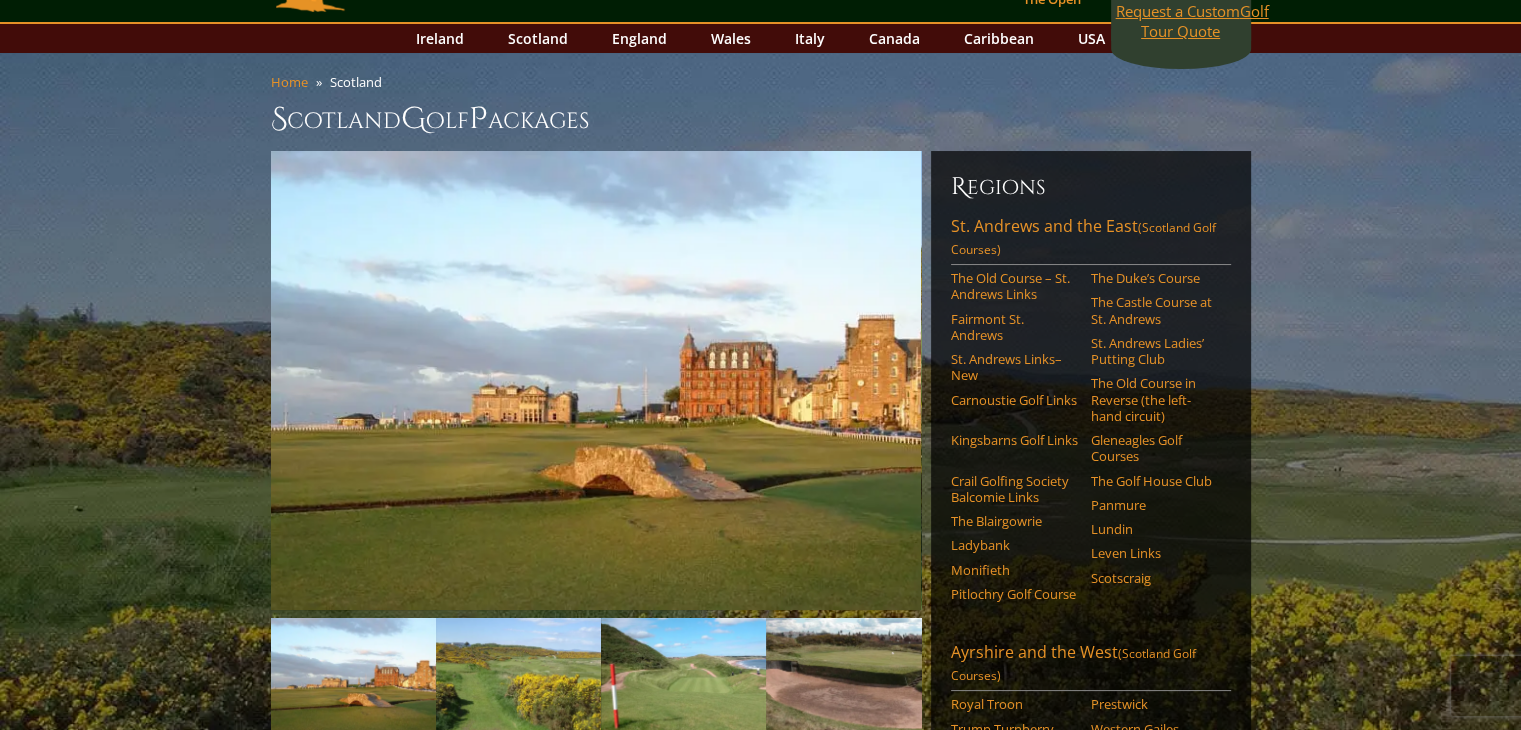 click on "Request a Custom  Golf Tour Quote" at bounding box center (1181, -14) 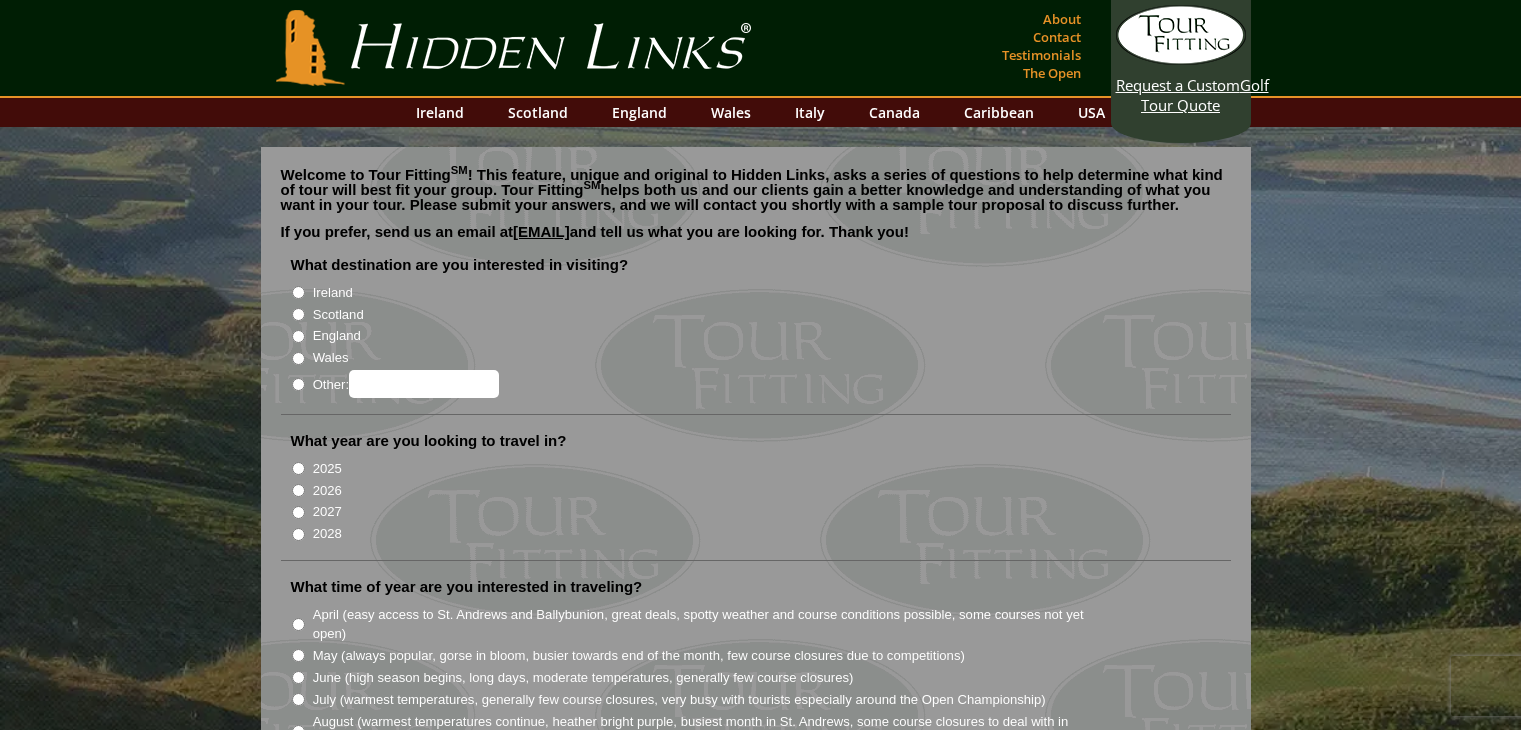 scroll, scrollTop: 0, scrollLeft: 0, axis: both 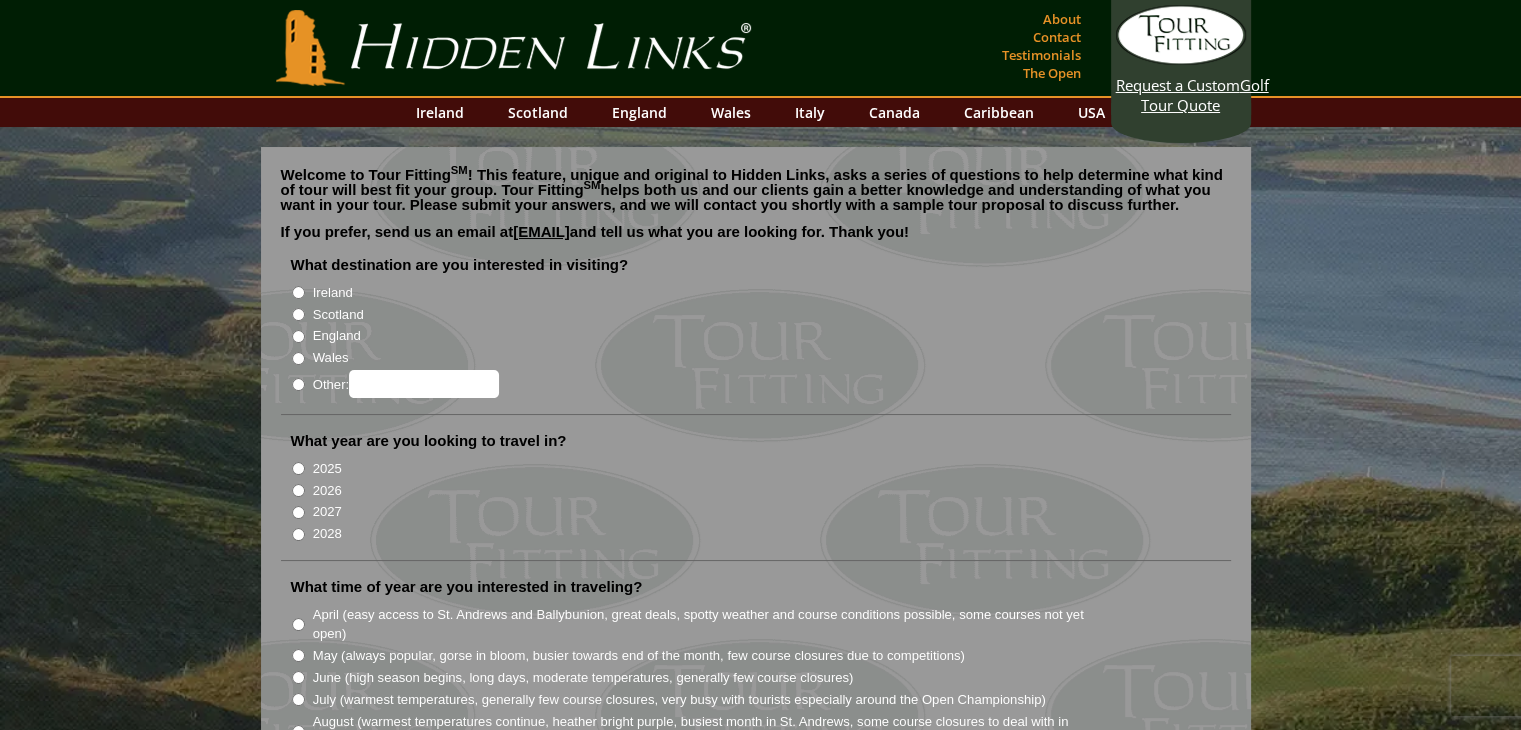 click on "Scotland" at bounding box center (298, 314) 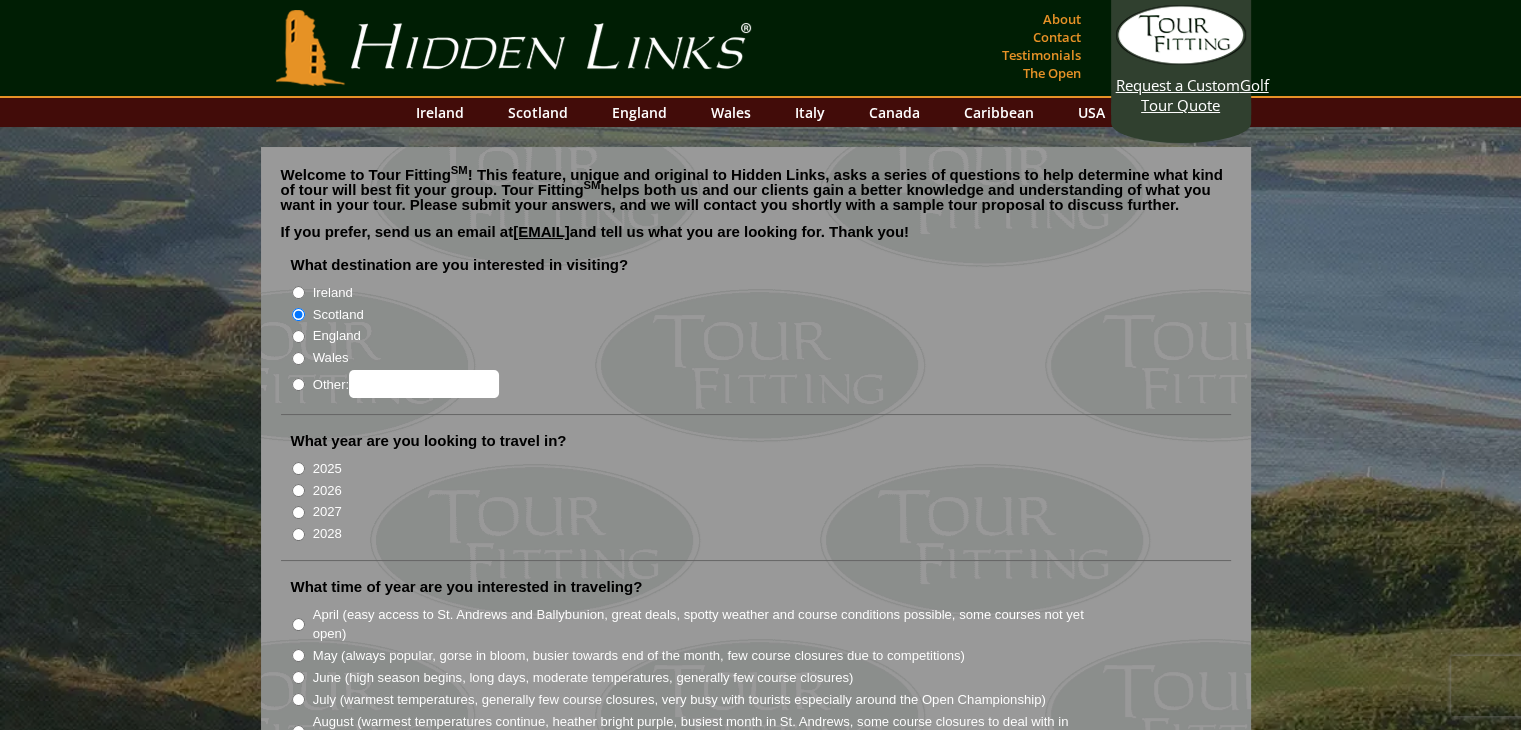click on "2026" at bounding box center (298, 490) 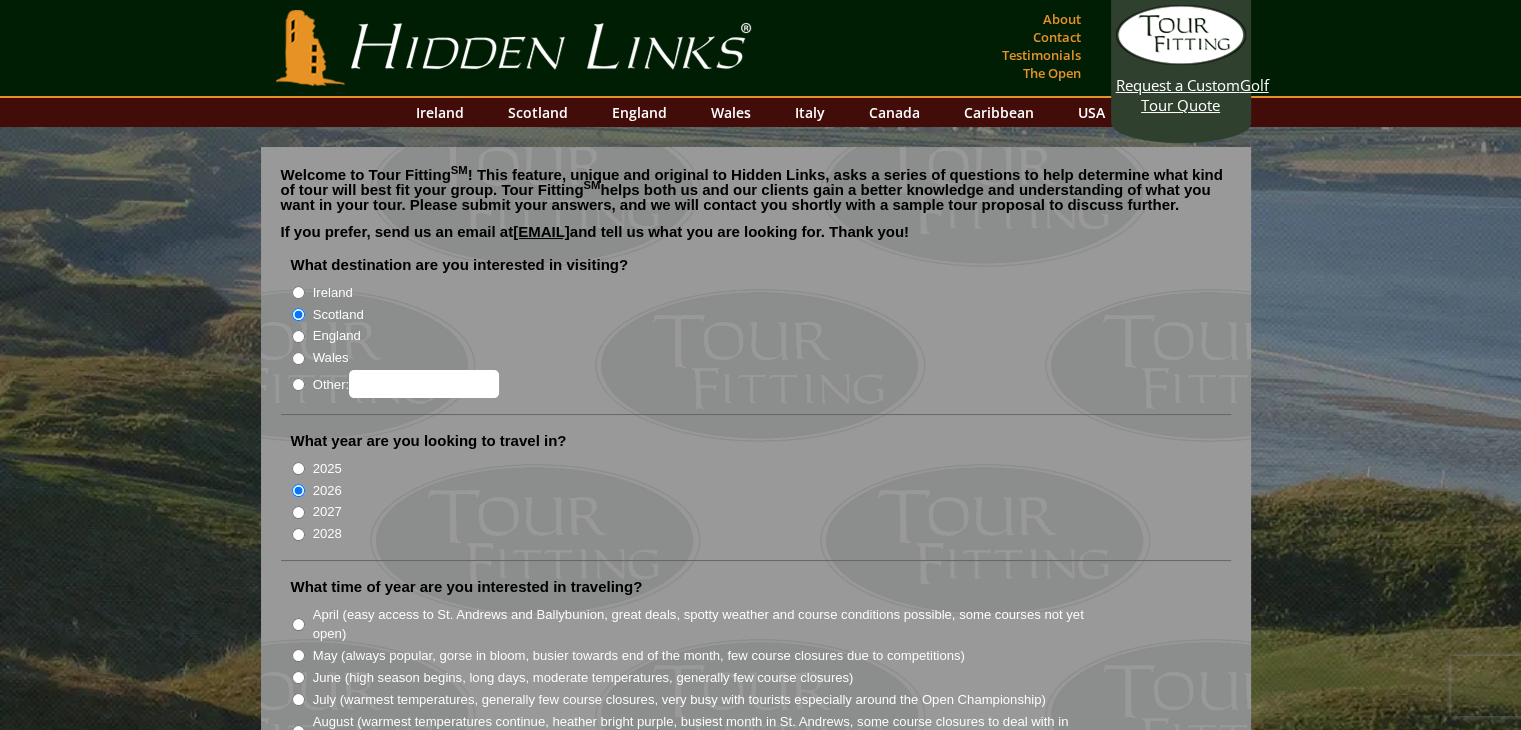 click on "April (easy access to St. Andrews and Ballybunion, great deals, spotty weather and course conditions possible, some courses not yet open)" at bounding box center (298, 624) 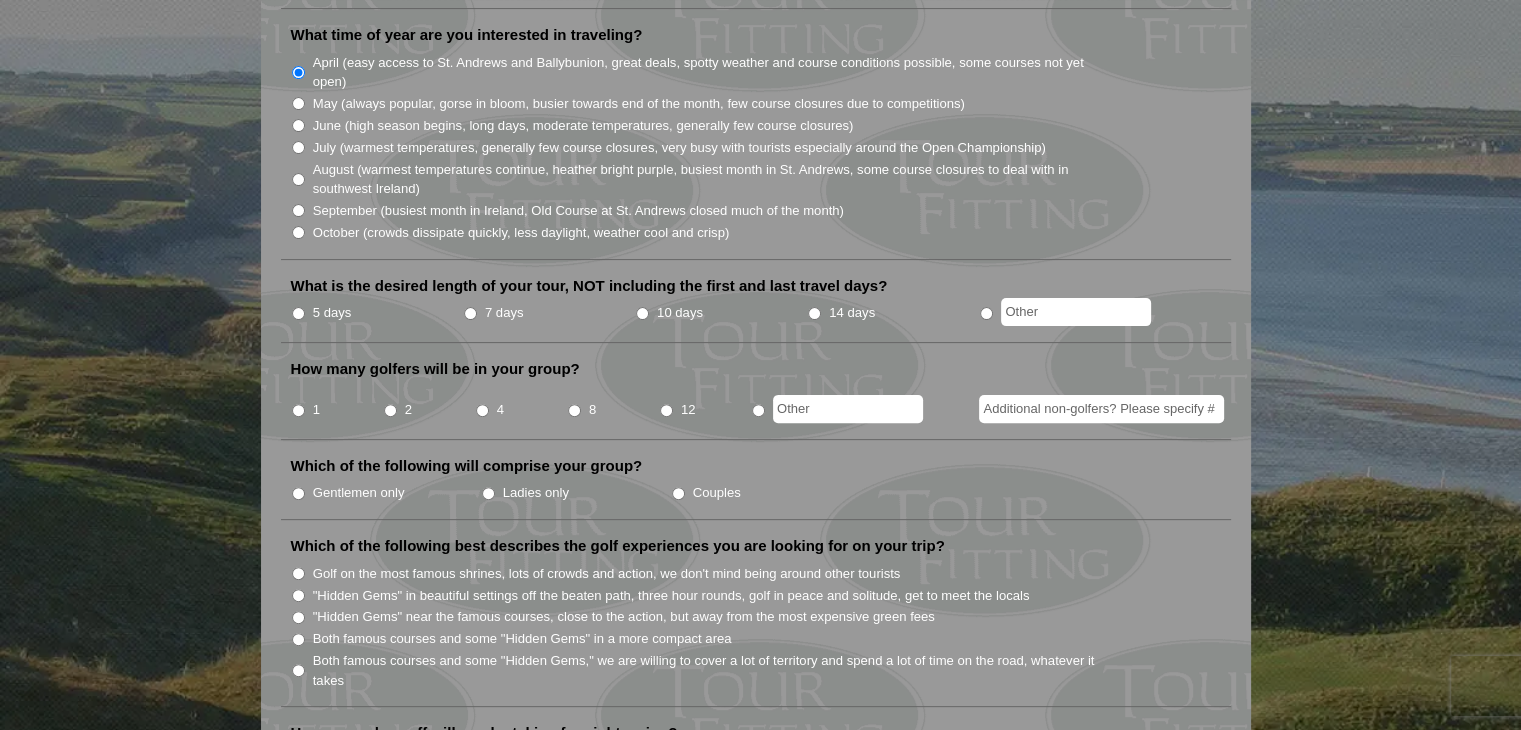 scroll, scrollTop: 580, scrollLeft: 0, axis: vertical 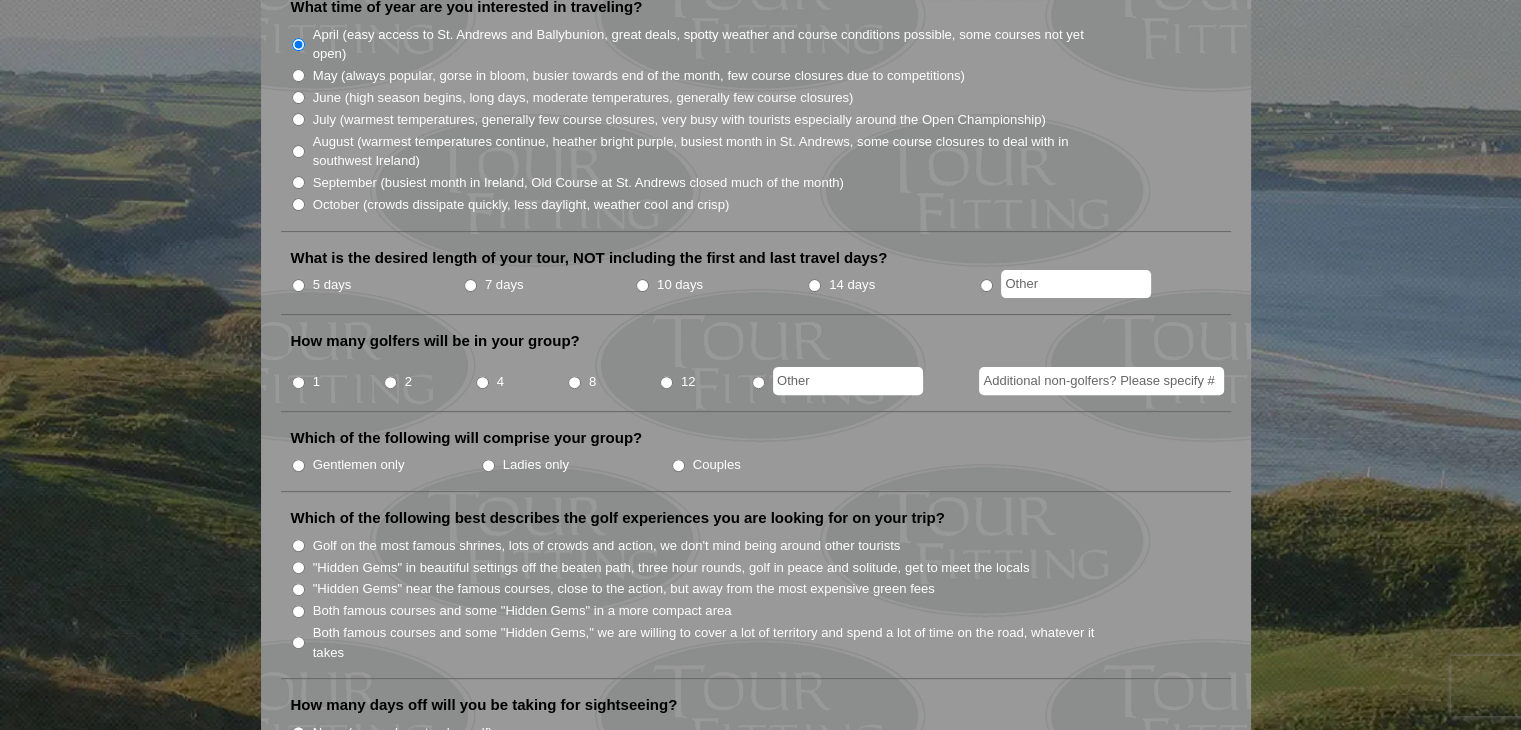 click on "10 days" at bounding box center (642, 285) 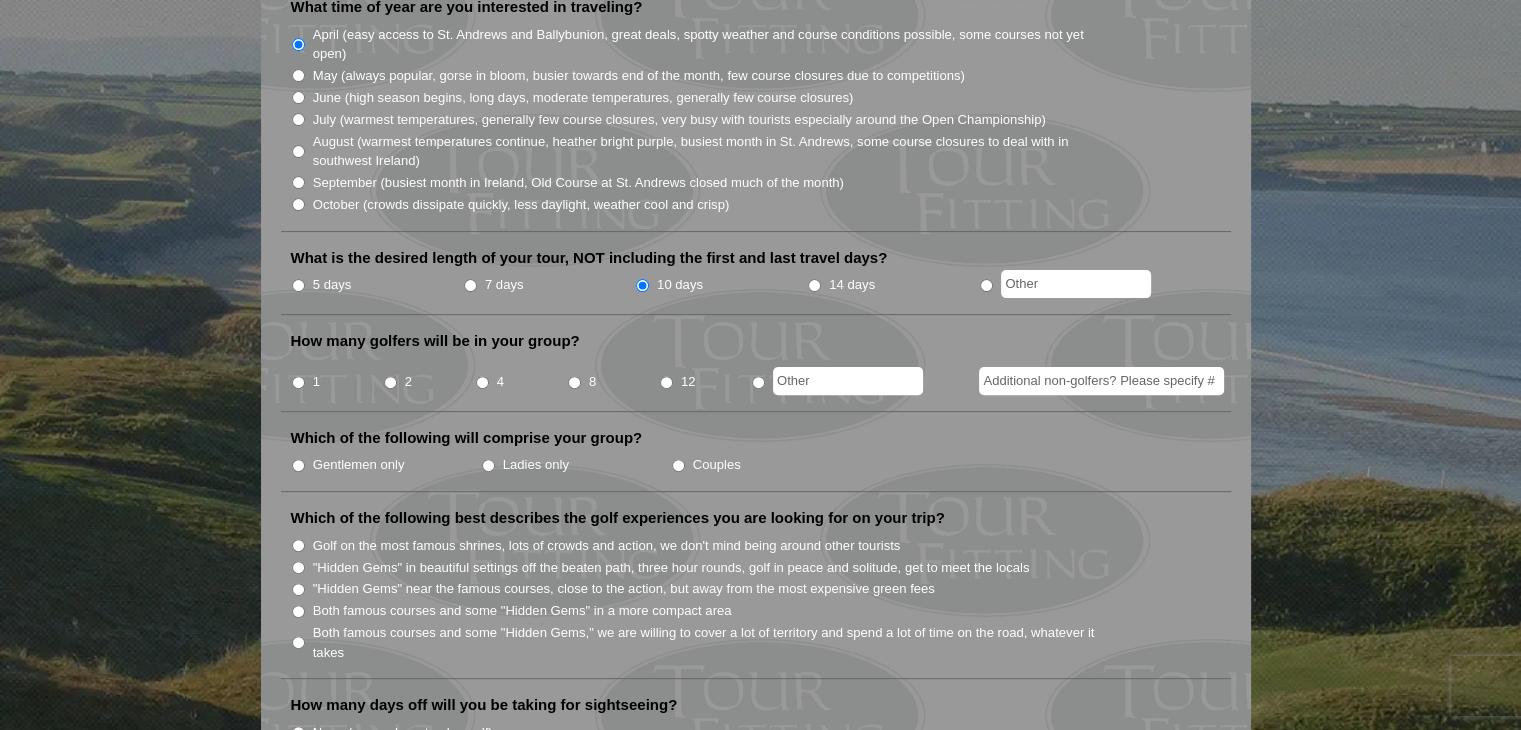 click on "10 days" at bounding box center [642, 285] 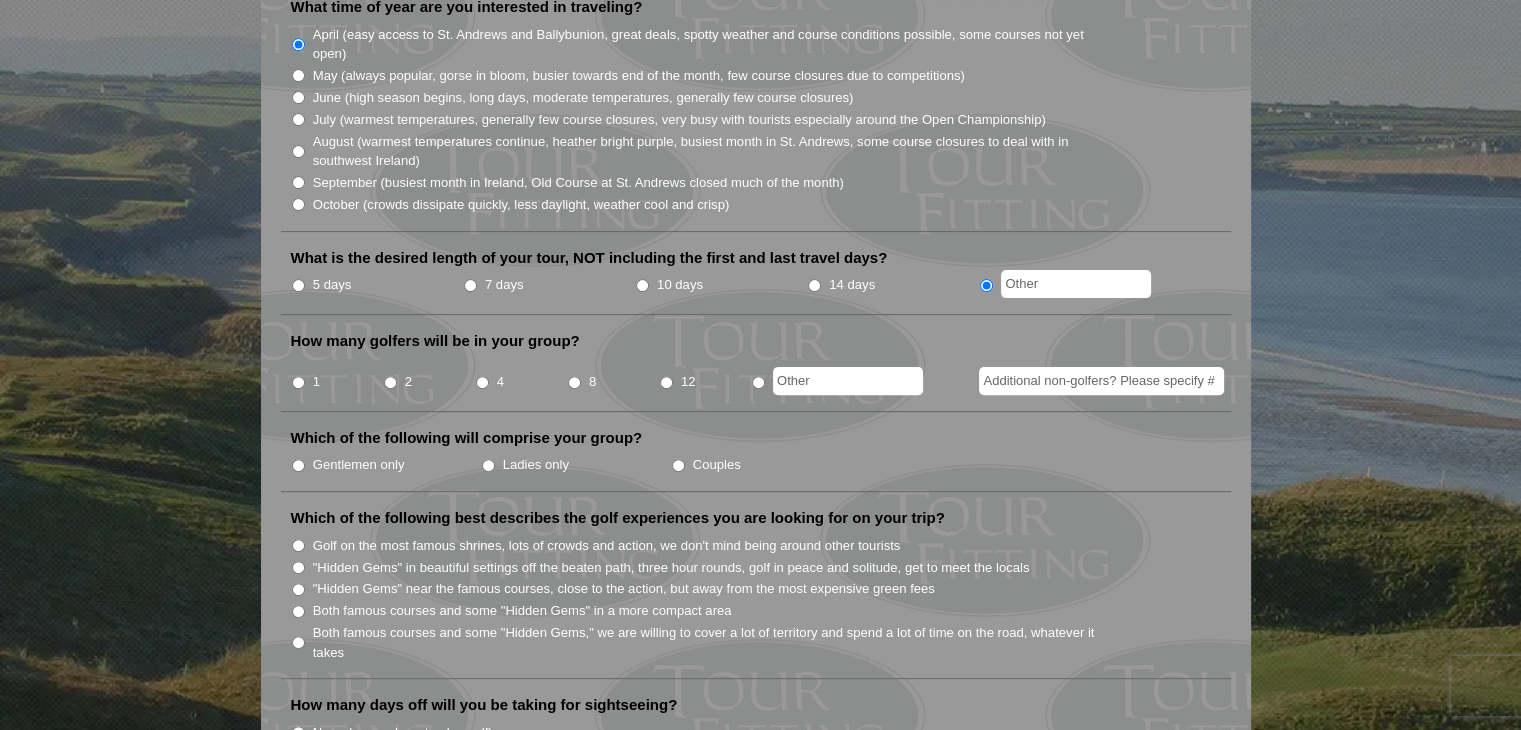 click at bounding box center [1076, 284] 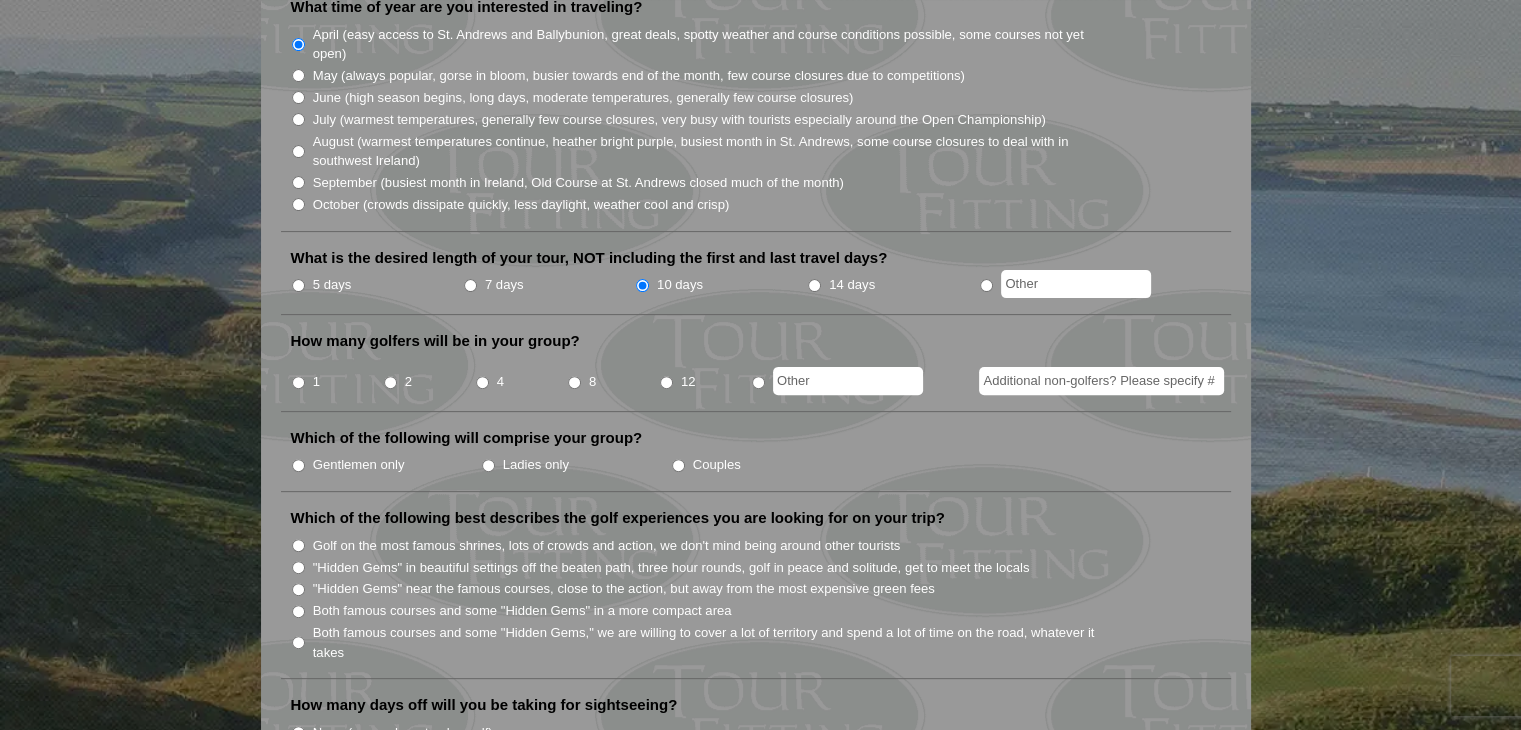 click at bounding box center [758, 382] 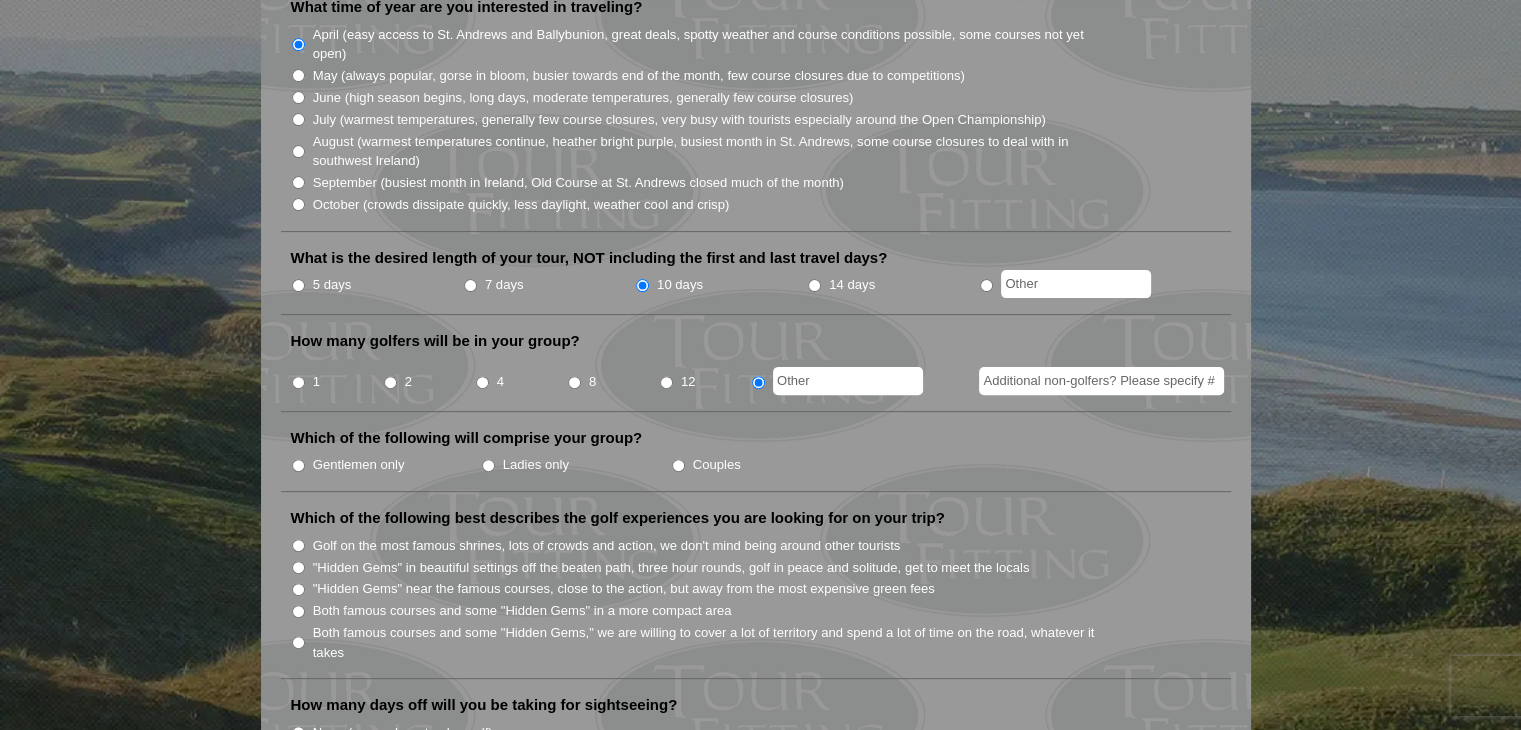 click at bounding box center (848, 381) 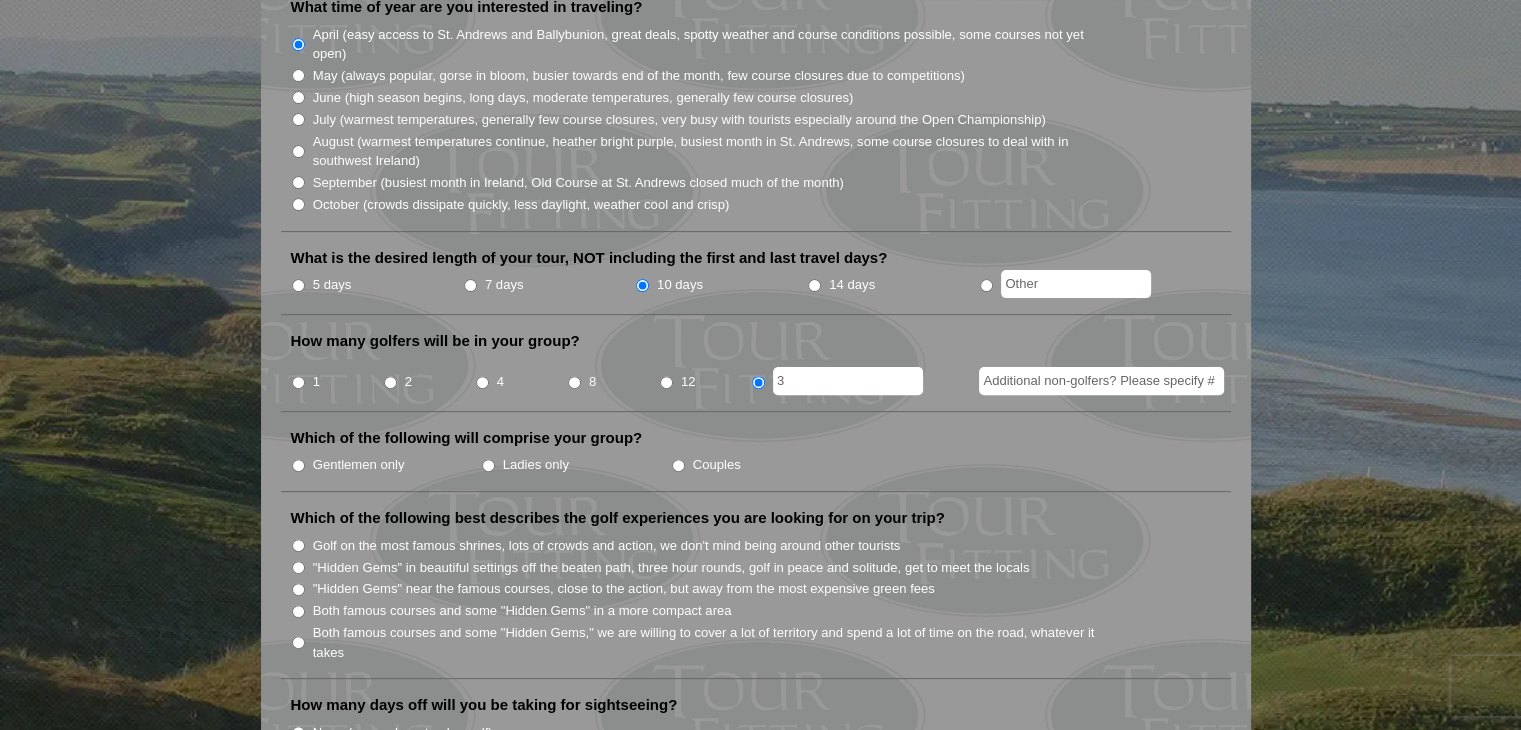 type on "3" 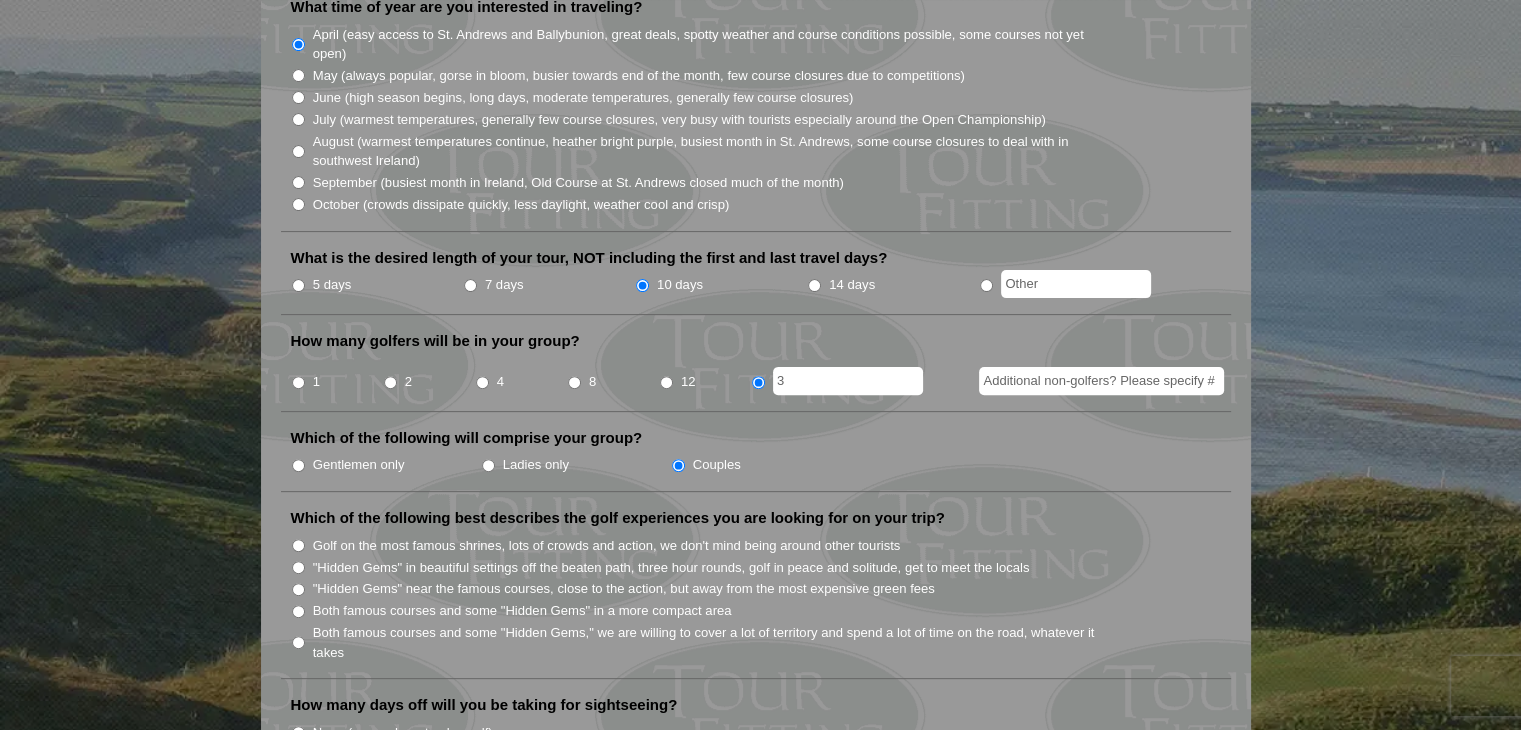 click on "Welcome to Tour Fitting SM ! This feature, unique and original to Hidden Links, asks a series of questions to help determine what kind of tour will best fit your group. Tour Fitting SM  helps both us and our clients gain a better knowledge and understanding of what you want in your tour. Please submit your answers, and we will contact you shortly with a sample tour proposal to discuss further.
If you prefer, send us an email at  golf@hiddenlinksgolf.com  and tell us what you are looking for. Thank you!" at bounding box center [760, 1033] 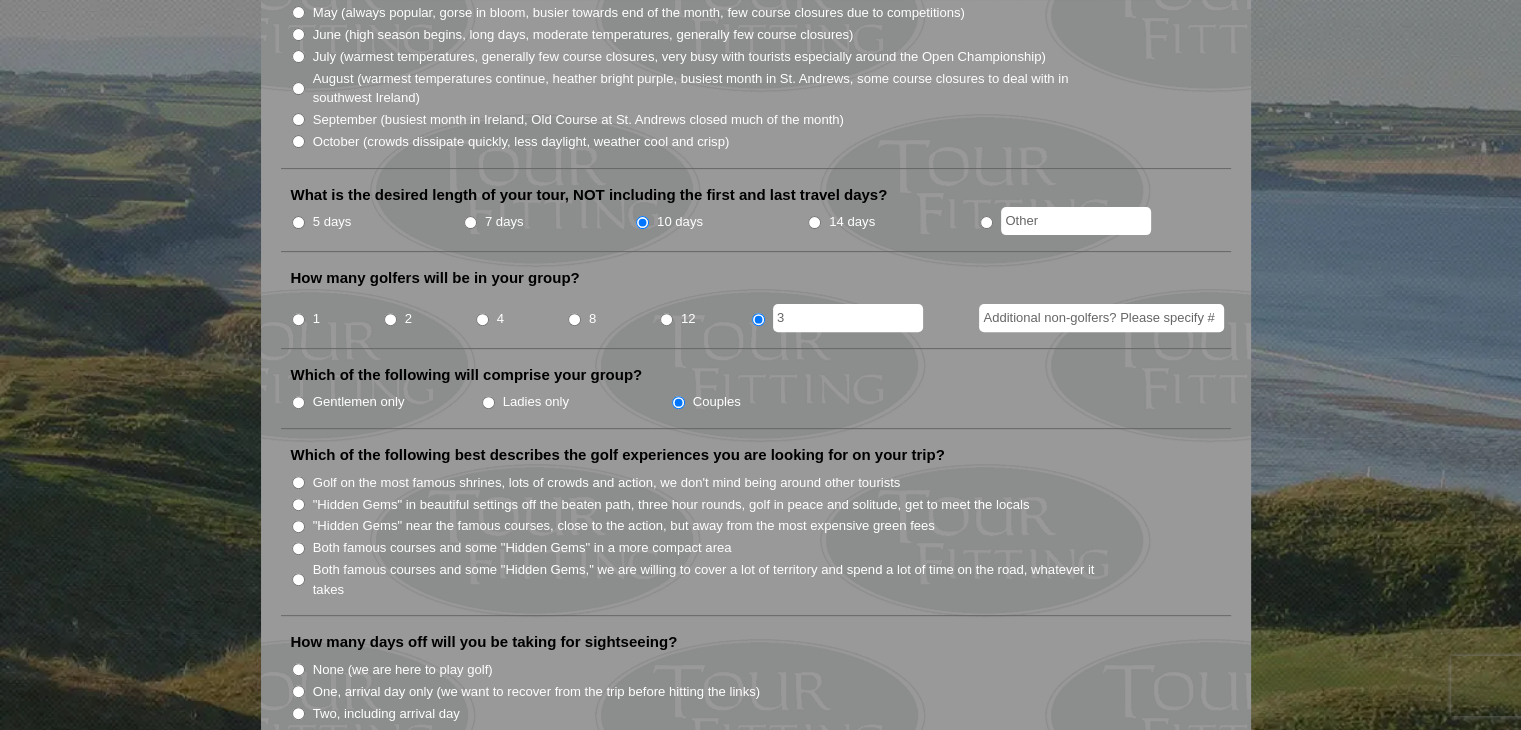 scroll, scrollTop: 660, scrollLeft: 0, axis: vertical 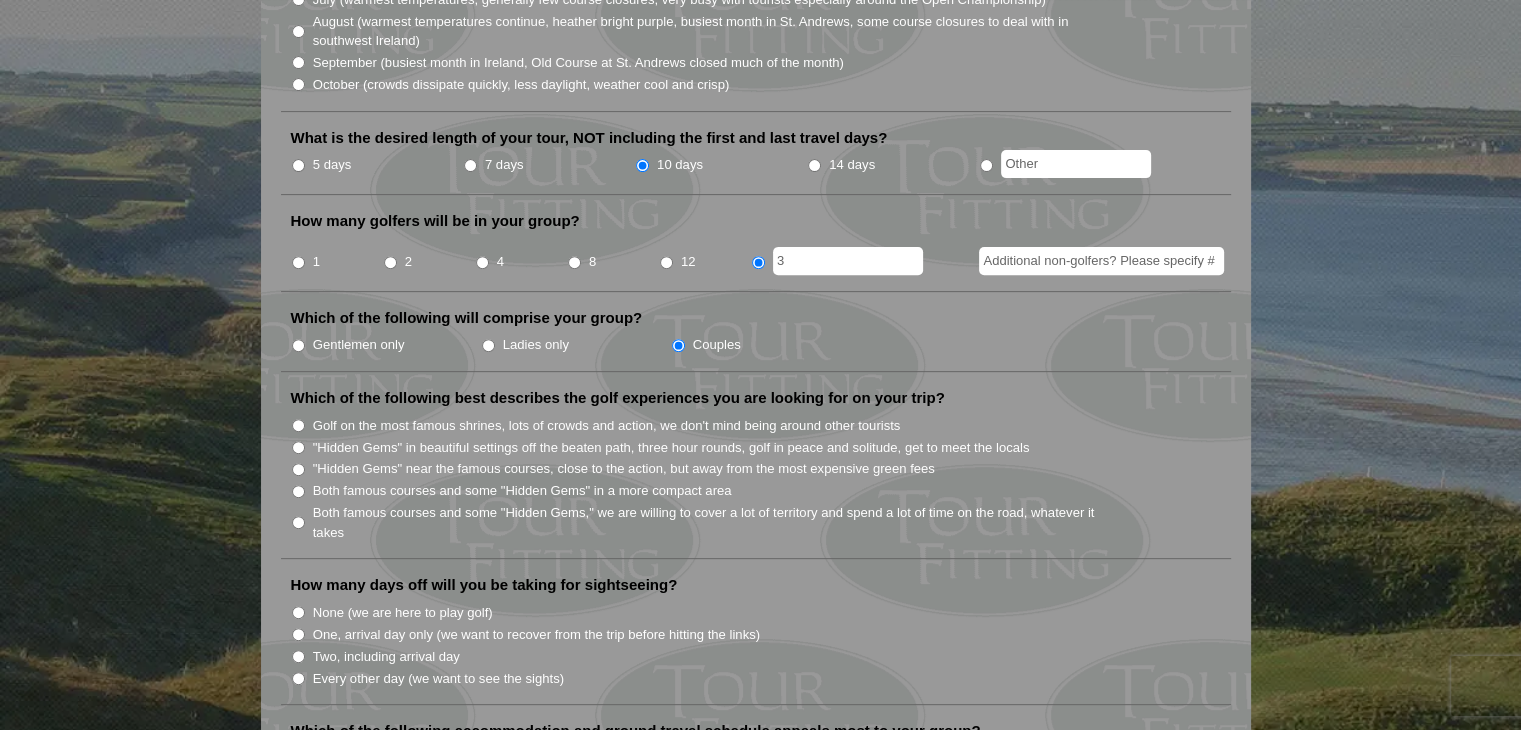 click on "Both famous courses and some "Hidden Gems" in a more compact area" at bounding box center (298, 491) 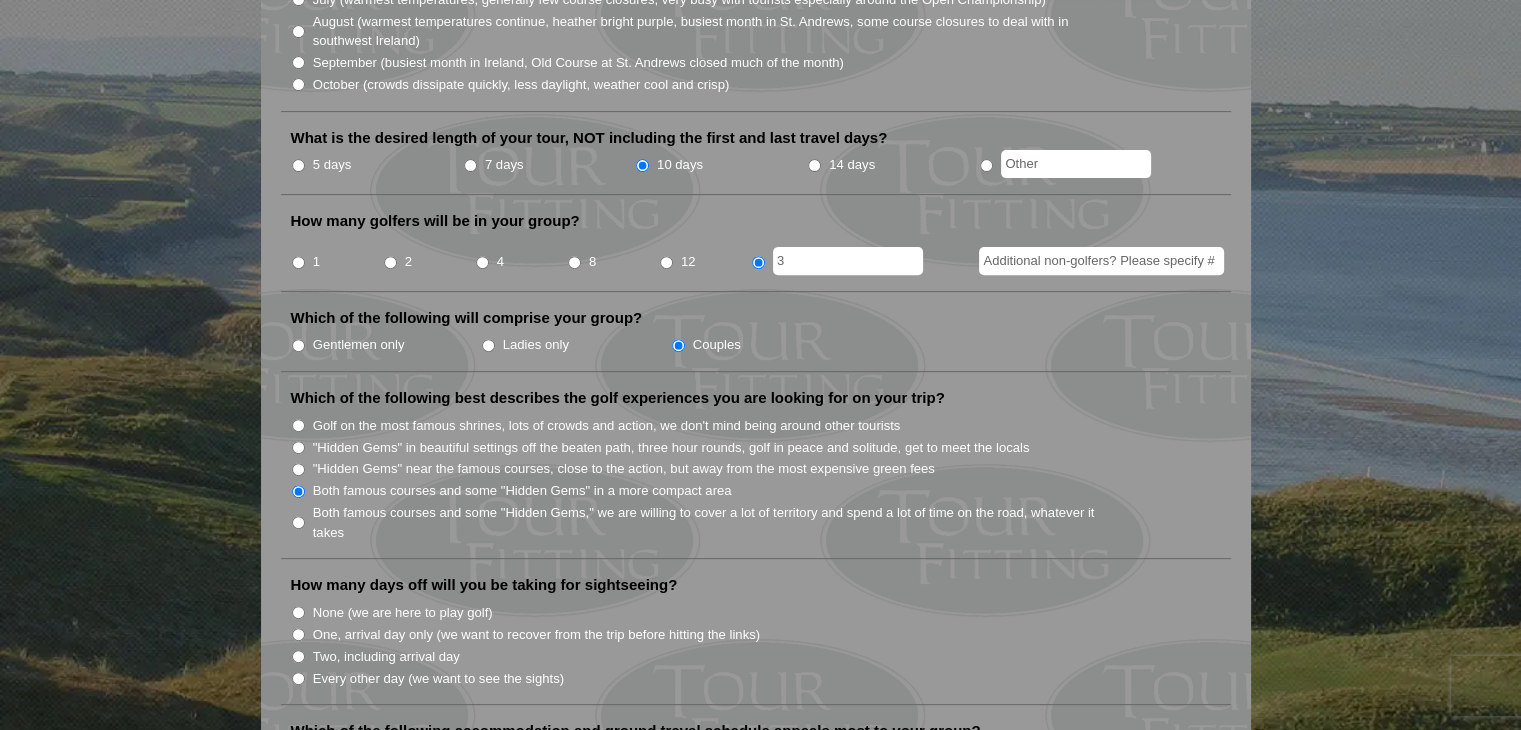 click on "Every other day (we want to see the sights)" at bounding box center [298, 678] 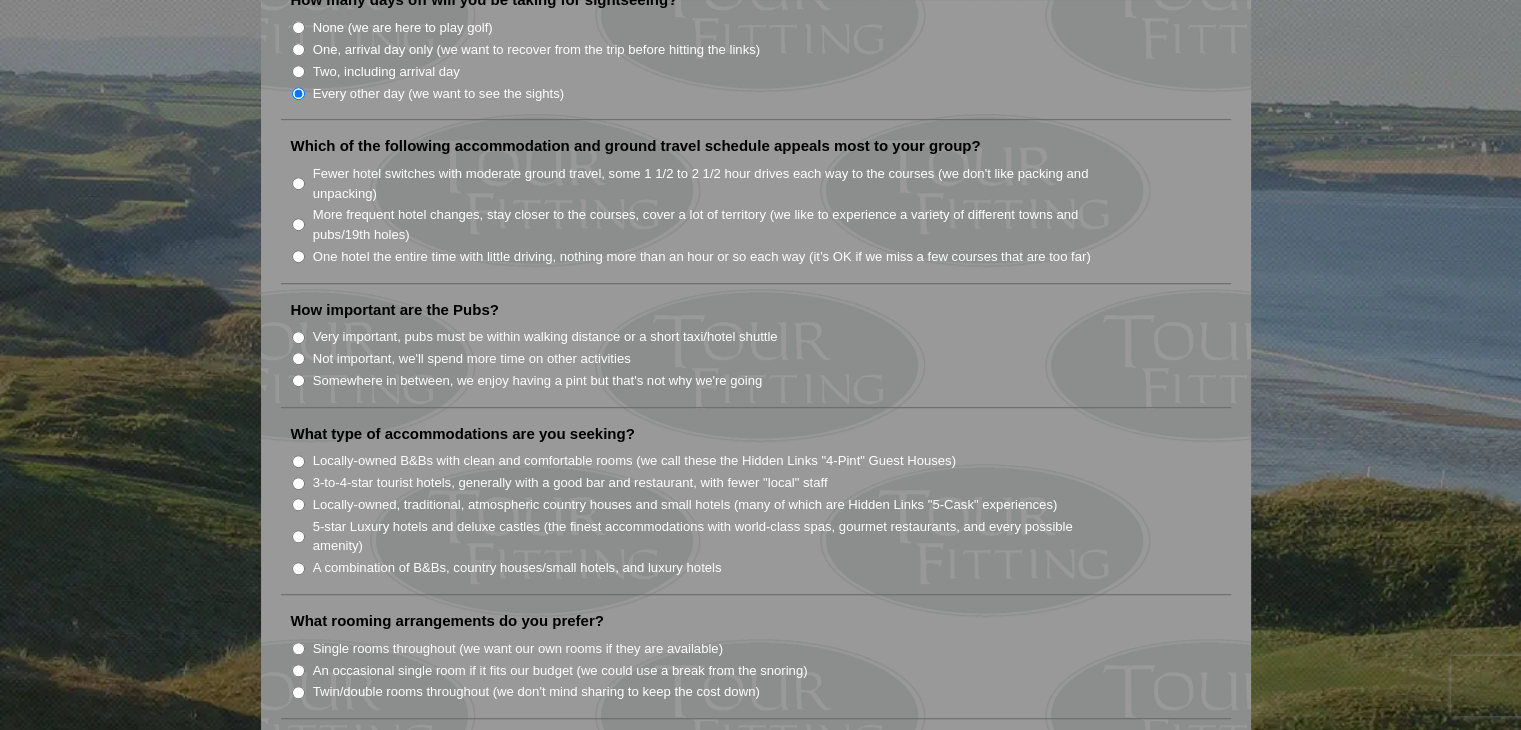 scroll, scrollTop: 1286, scrollLeft: 0, axis: vertical 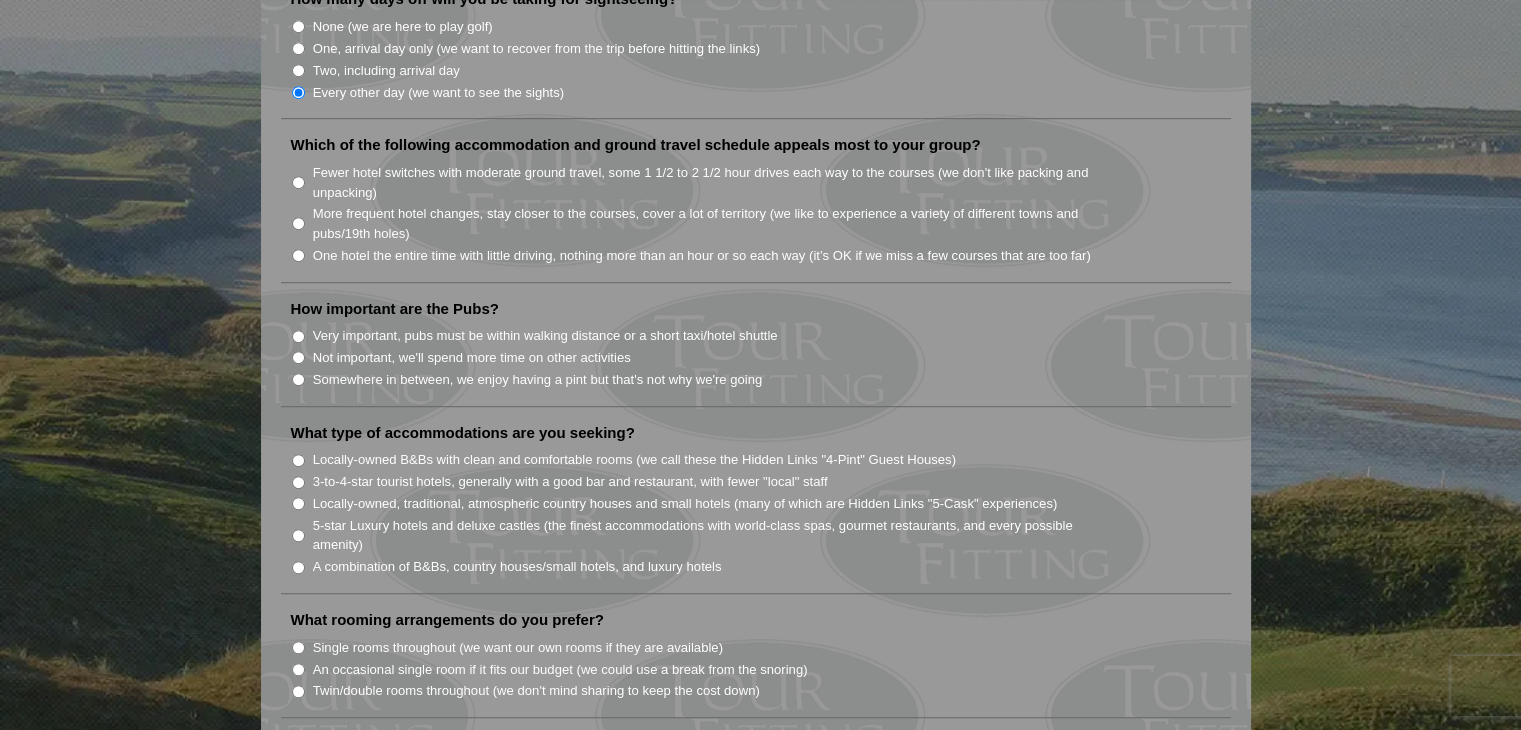 click on "Not important, we'll spend more time on other activities" at bounding box center [298, 357] 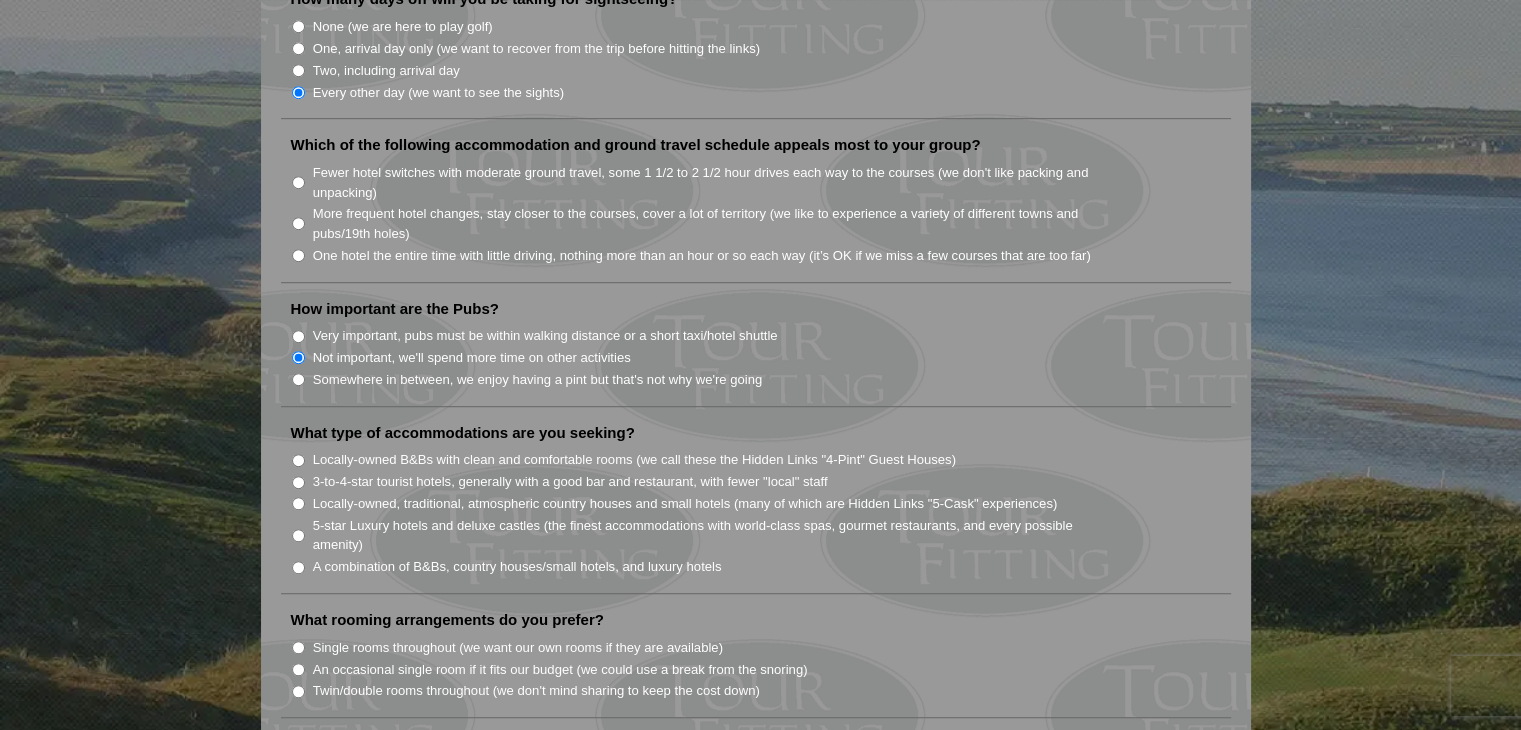 click on "Fewer hotel switches with moderate ground travel, some 1 1/2 to 2 1/2 hour drives each way to the courses (we don't like packing and unpacking)" at bounding box center [298, 182] 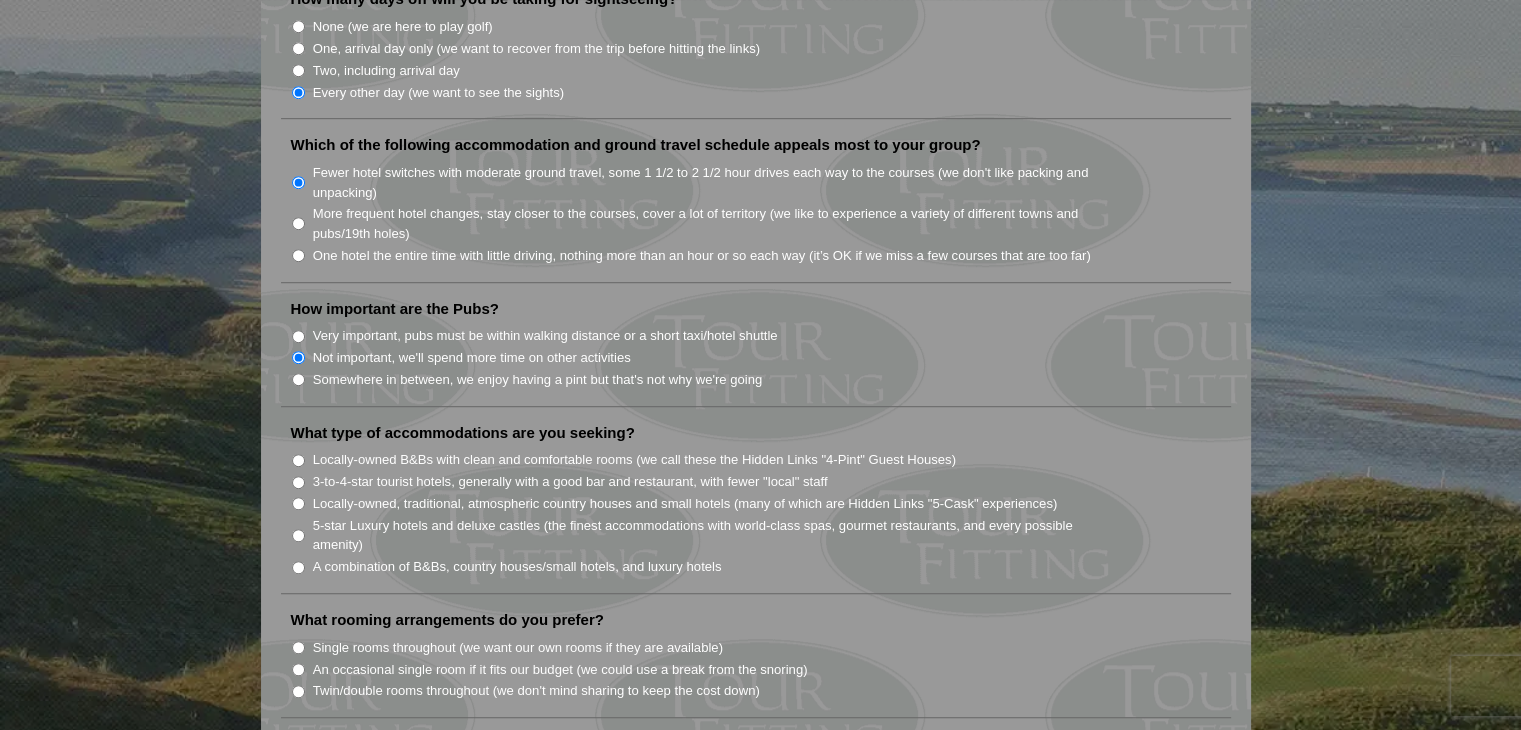 click on "Locally-owned, traditional, atmospheric country houses and small hotels (many of which are Hidden Links "5-Cask" experiences)" at bounding box center (298, 503) 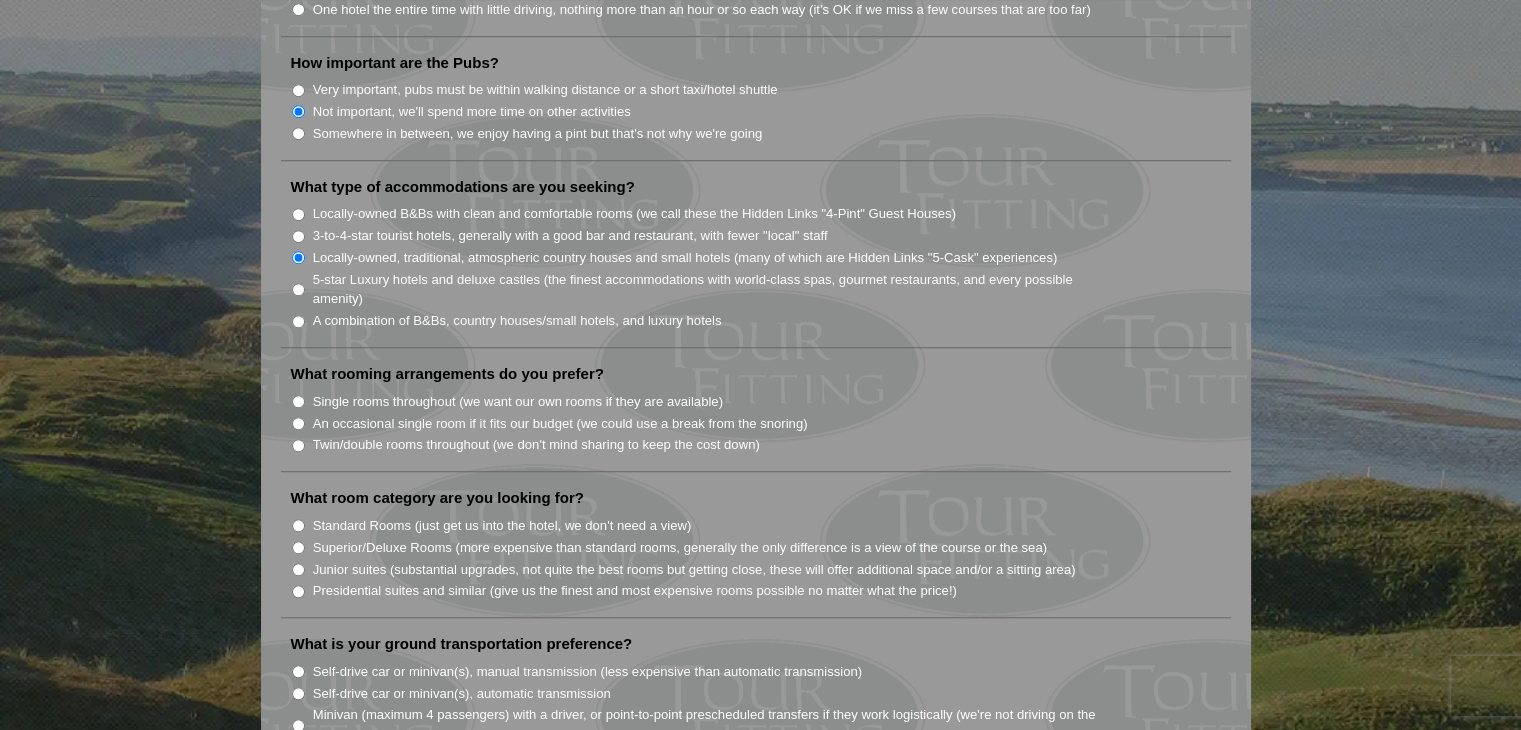 scroll, scrollTop: 1666, scrollLeft: 0, axis: vertical 